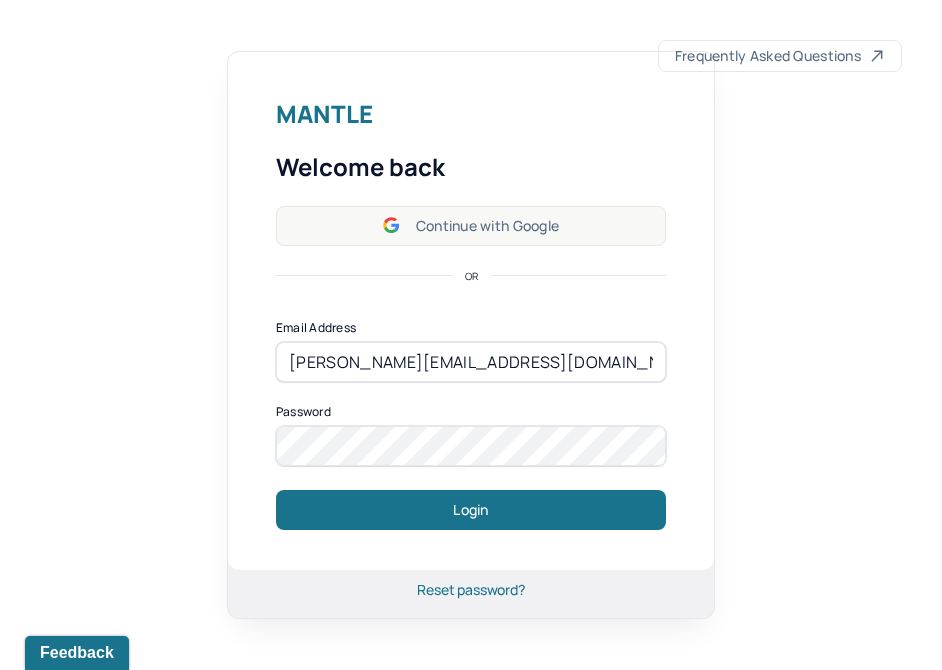 click on "Continue with Google" at bounding box center [471, 226] 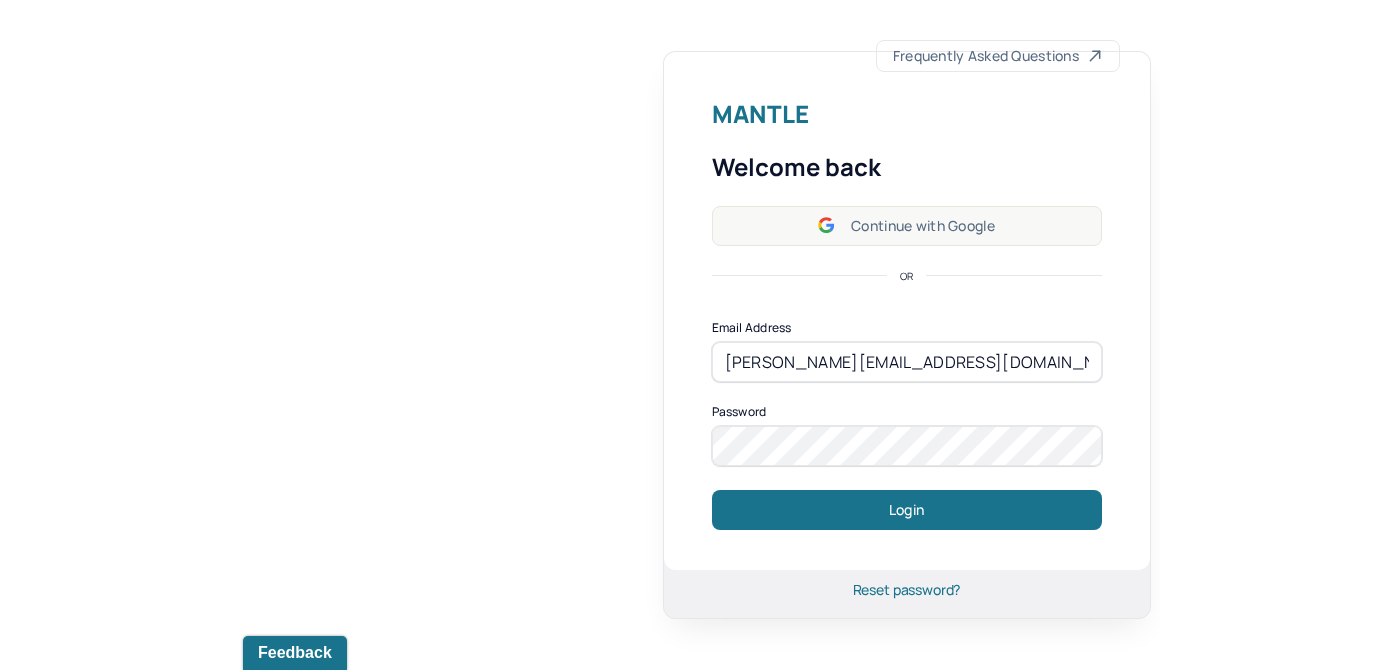 scroll, scrollTop: 0, scrollLeft: 0, axis: both 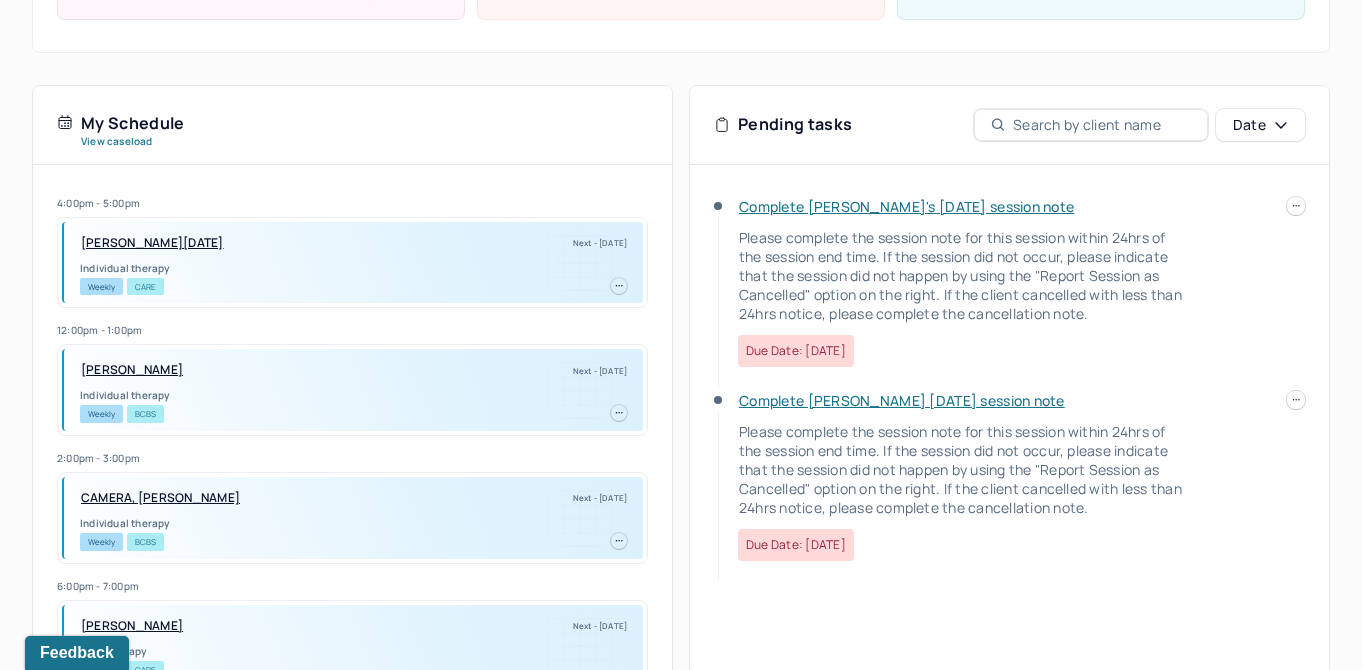 click 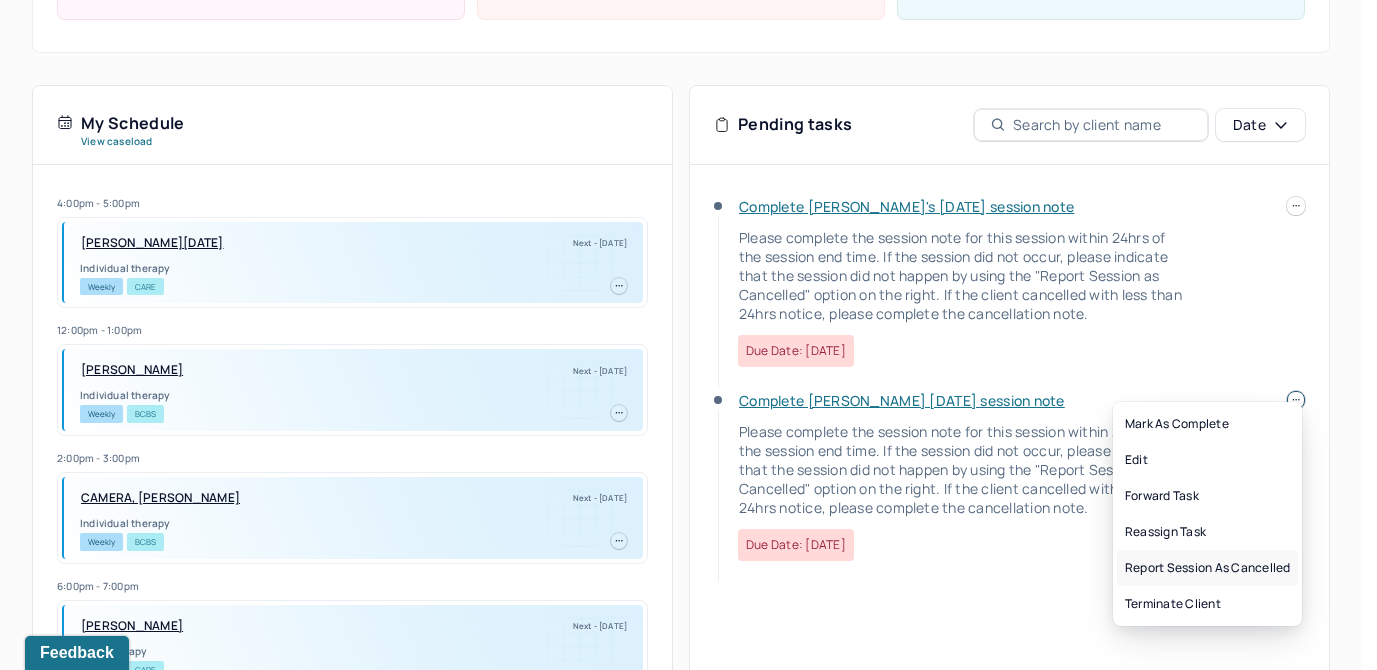 click on "Report session as cancelled" at bounding box center (1207, 568) 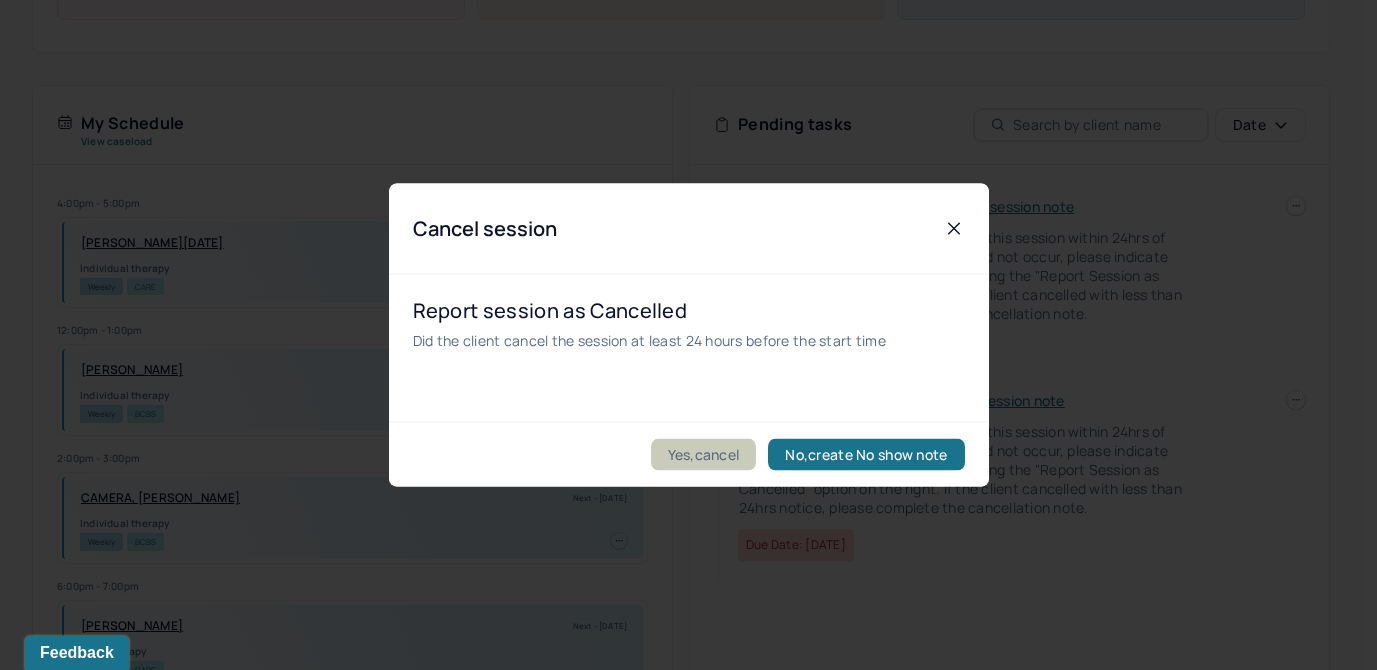 click on "Yes,cancel" at bounding box center (704, 455) 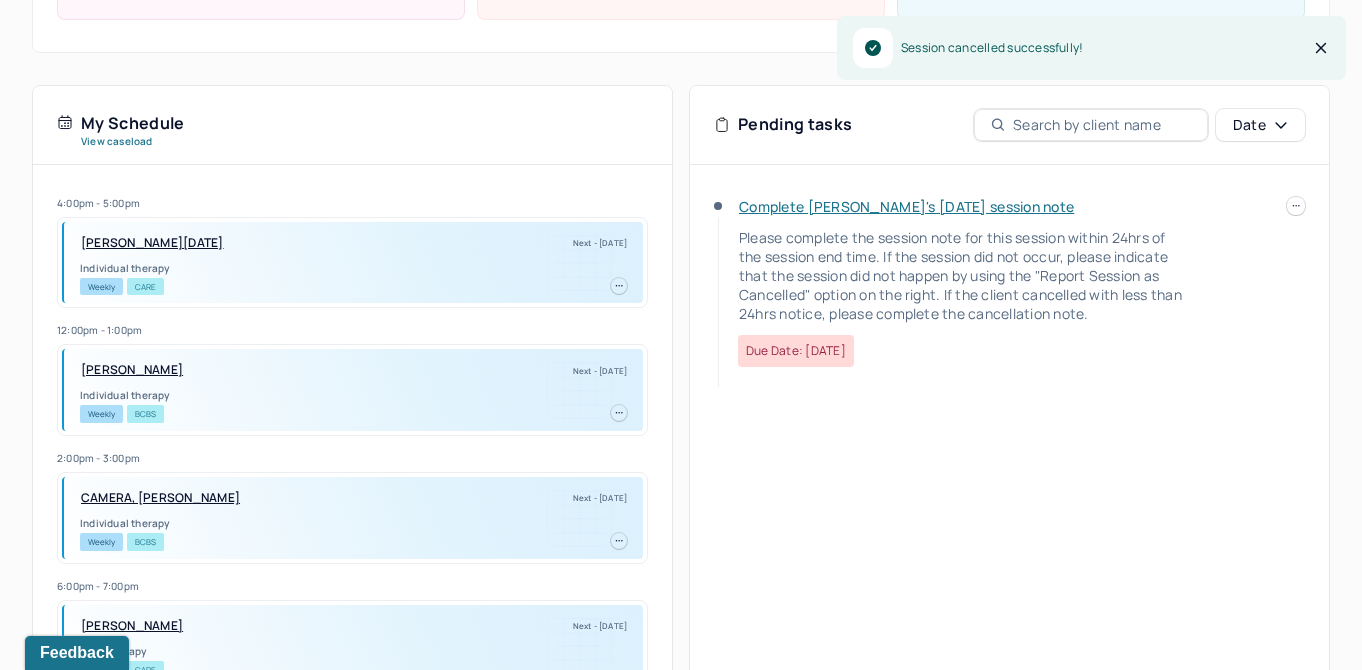 click on "Complete [PERSON_NAME]'s [DATE] session note" at bounding box center [906, 206] 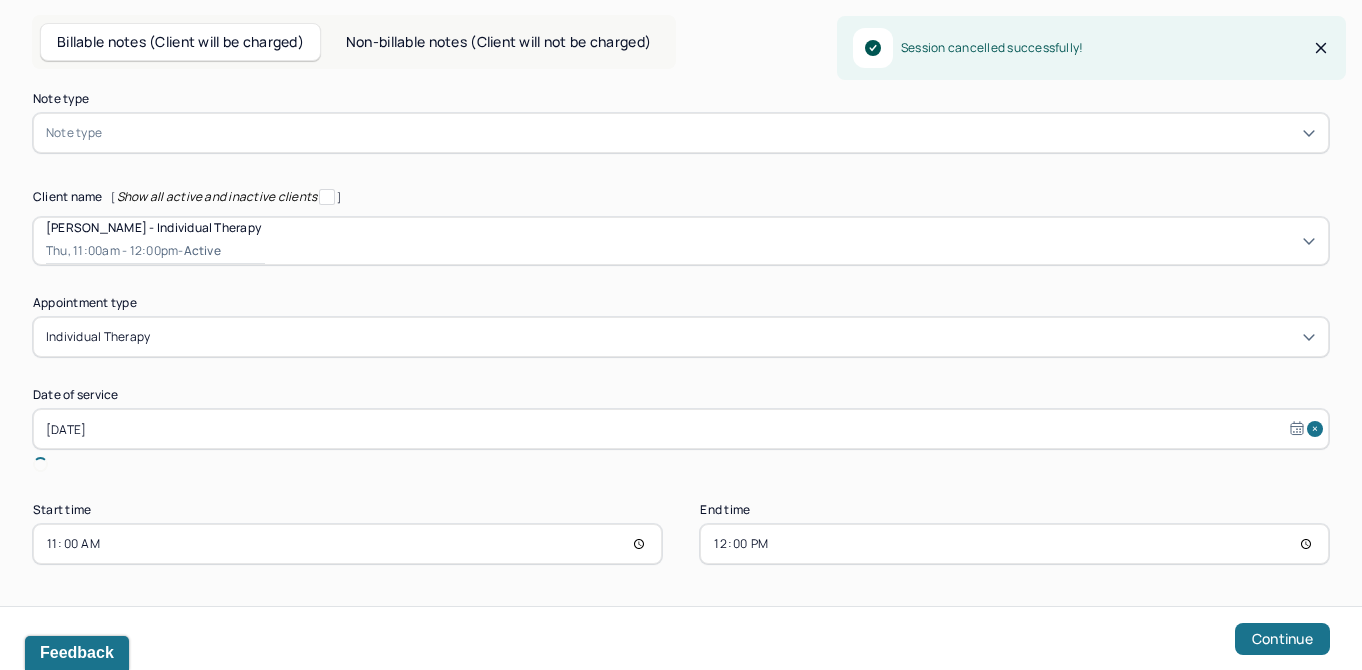 scroll, scrollTop: 58, scrollLeft: 0, axis: vertical 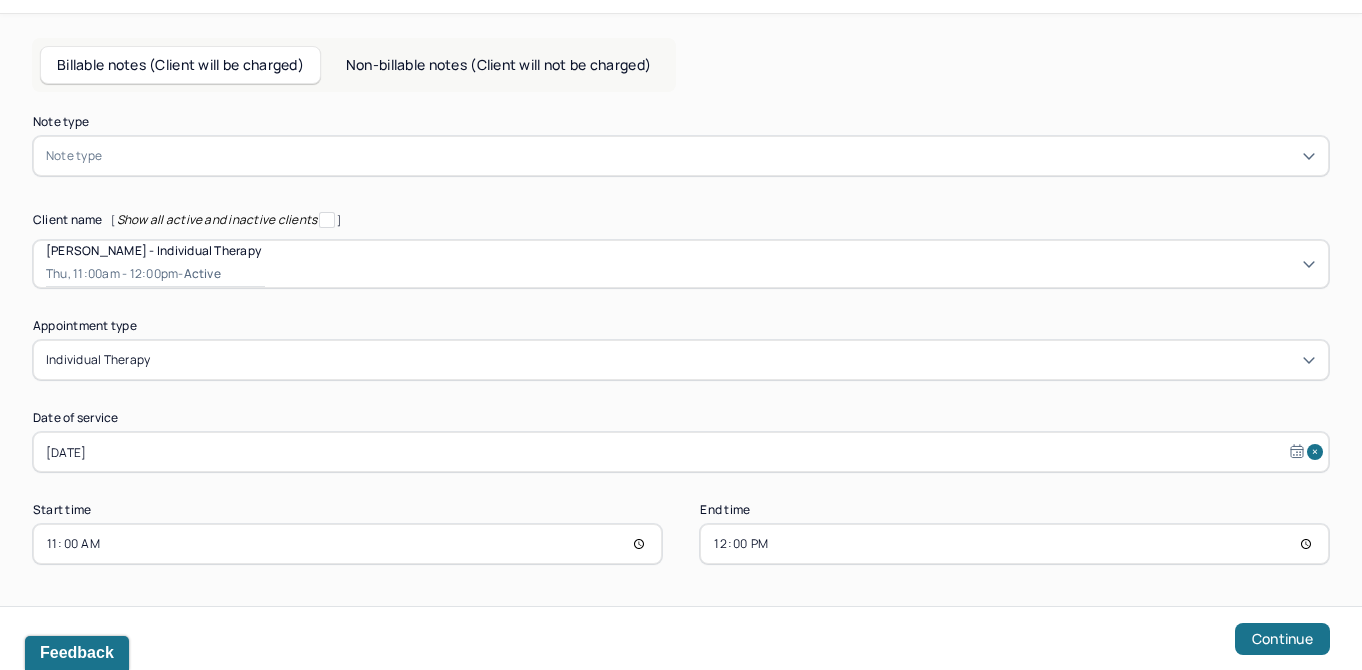 click at bounding box center (711, 156) 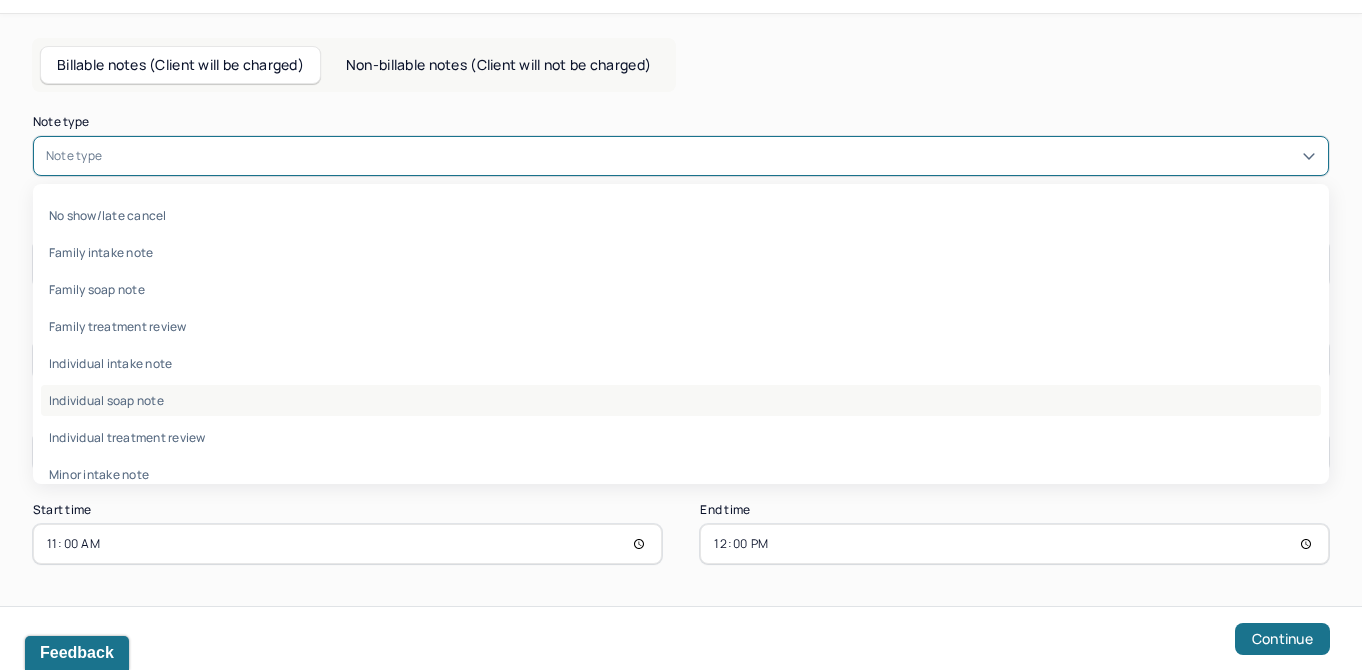 click on "Individual soap note" at bounding box center (681, 400) 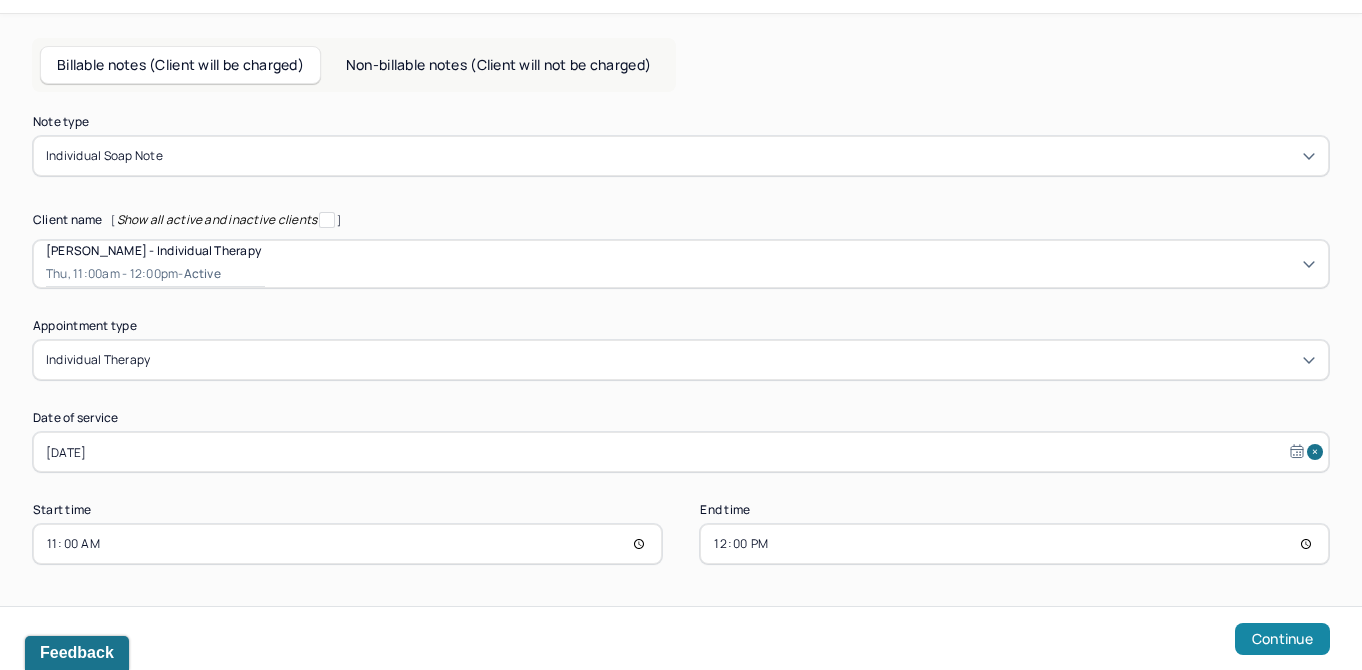 click on "Continue" at bounding box center (1282, 639) 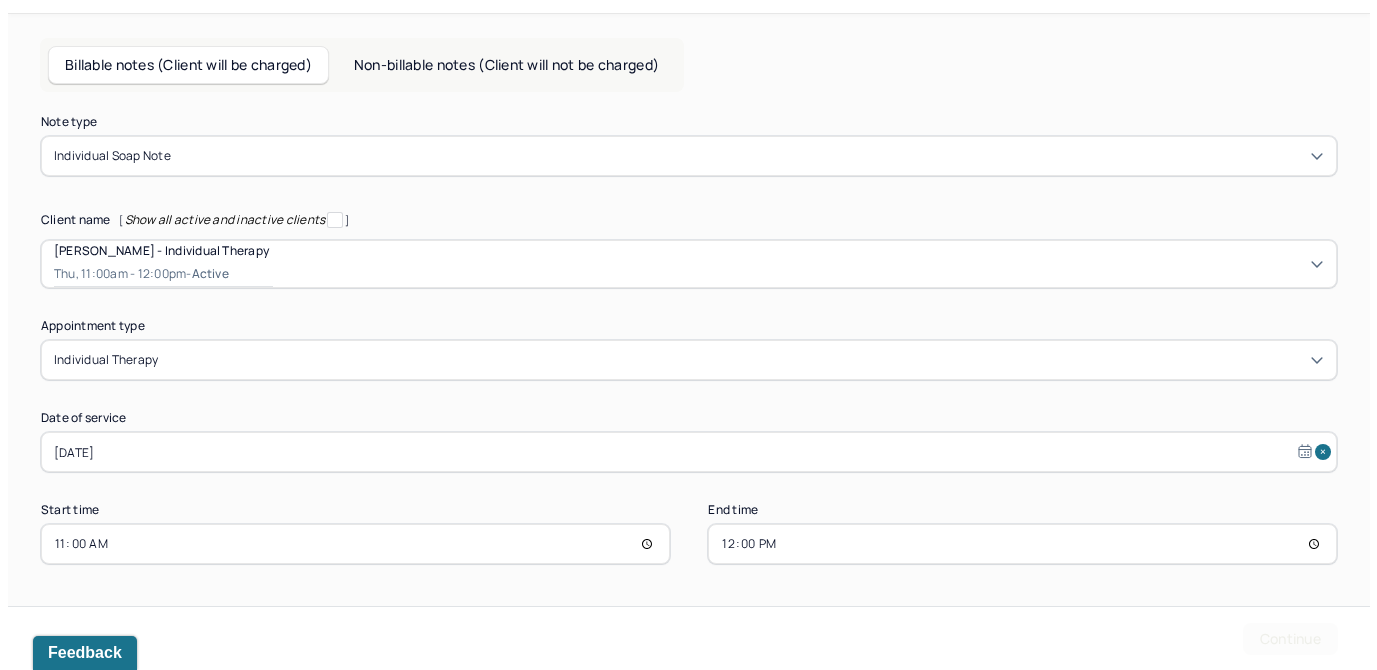 scroll, scrollTop: 0, scrollLeft: 0, axis: both 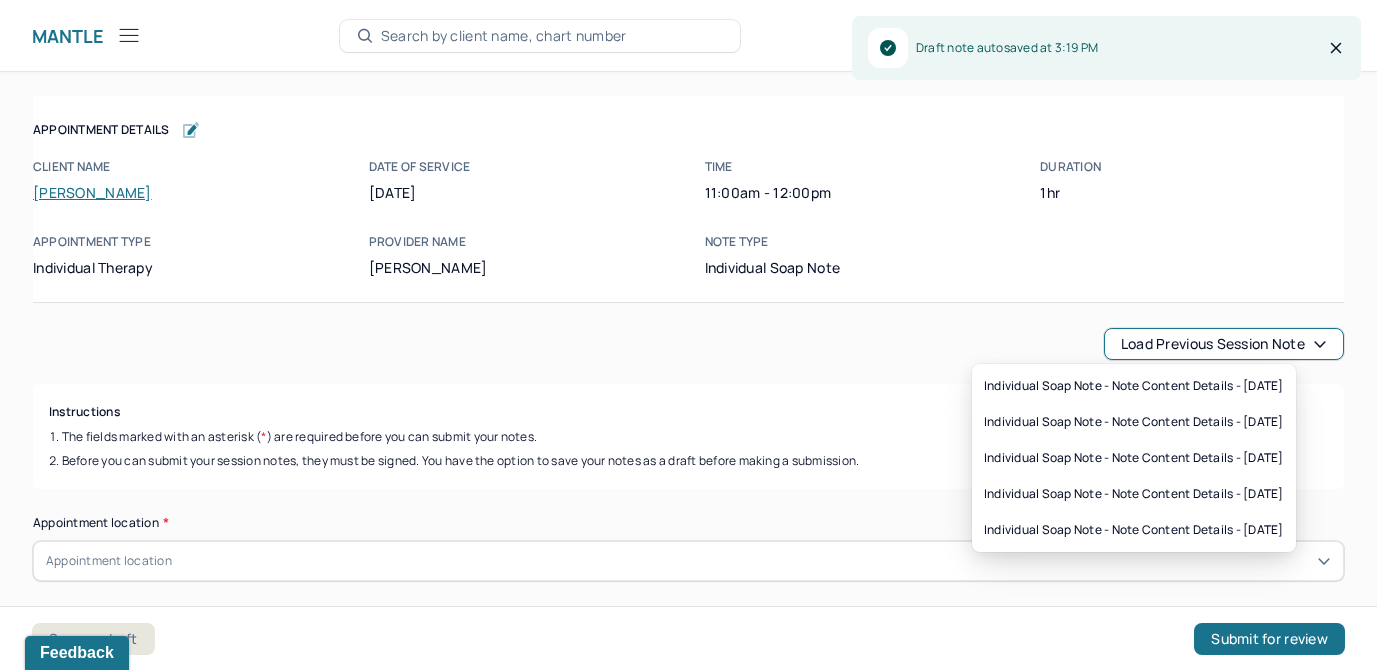 click on "Load previous session note" at bounding box center (1224, 344) 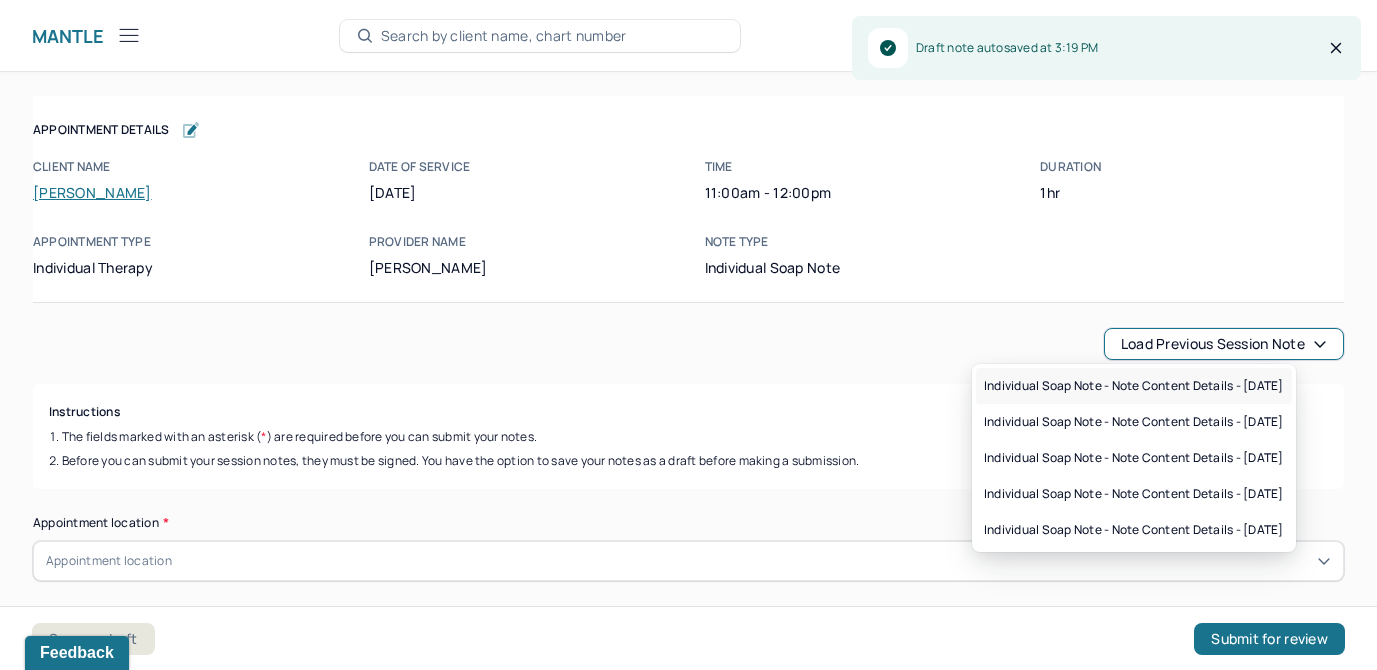 click on "Individual soap note   - Note content Details -   [DATE]" at bounding box center (1134, 386) 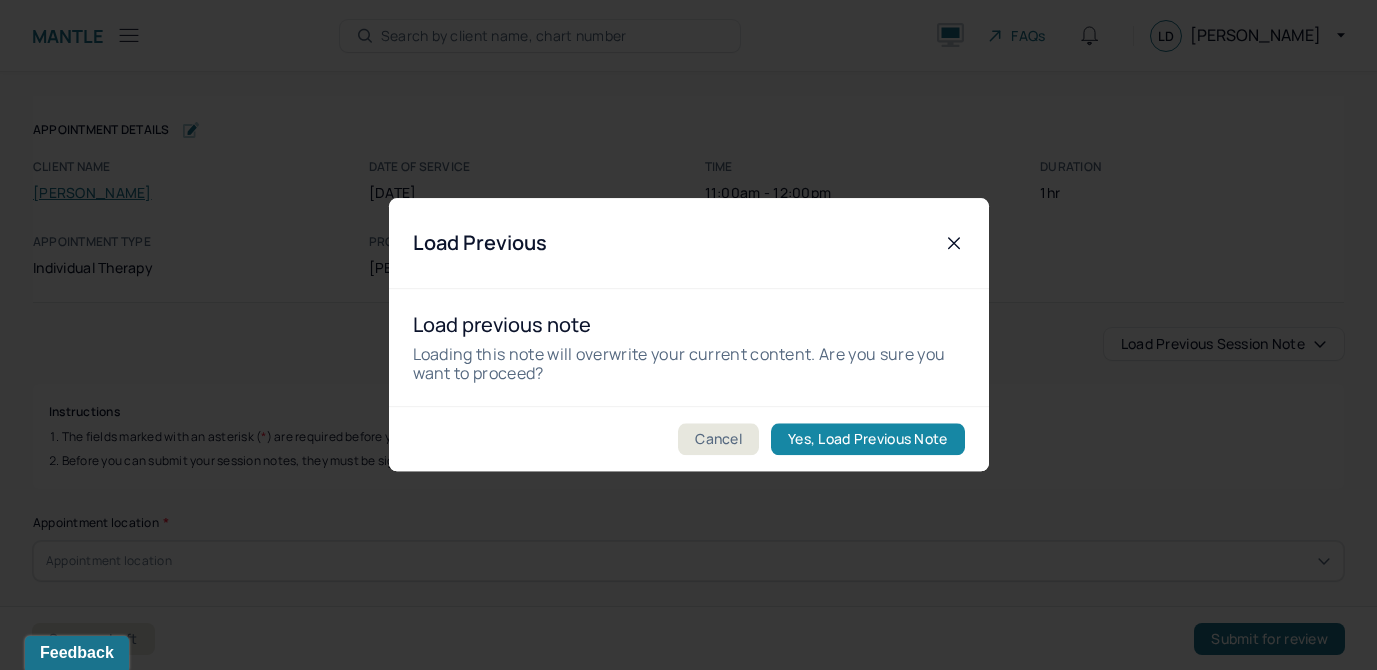 click on "Yes, Load Previous Note" at bounding box center [867, 440] 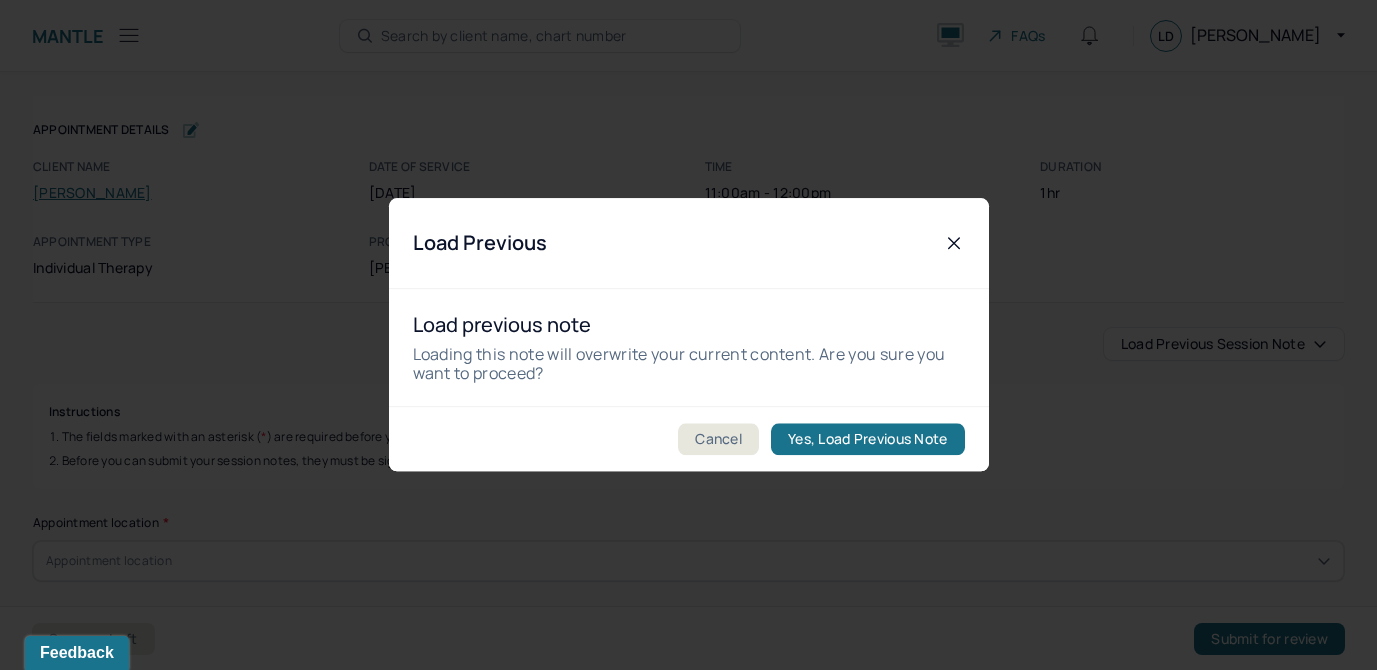 type on "Client displayed appropriate behavioral and emotional symptoms." 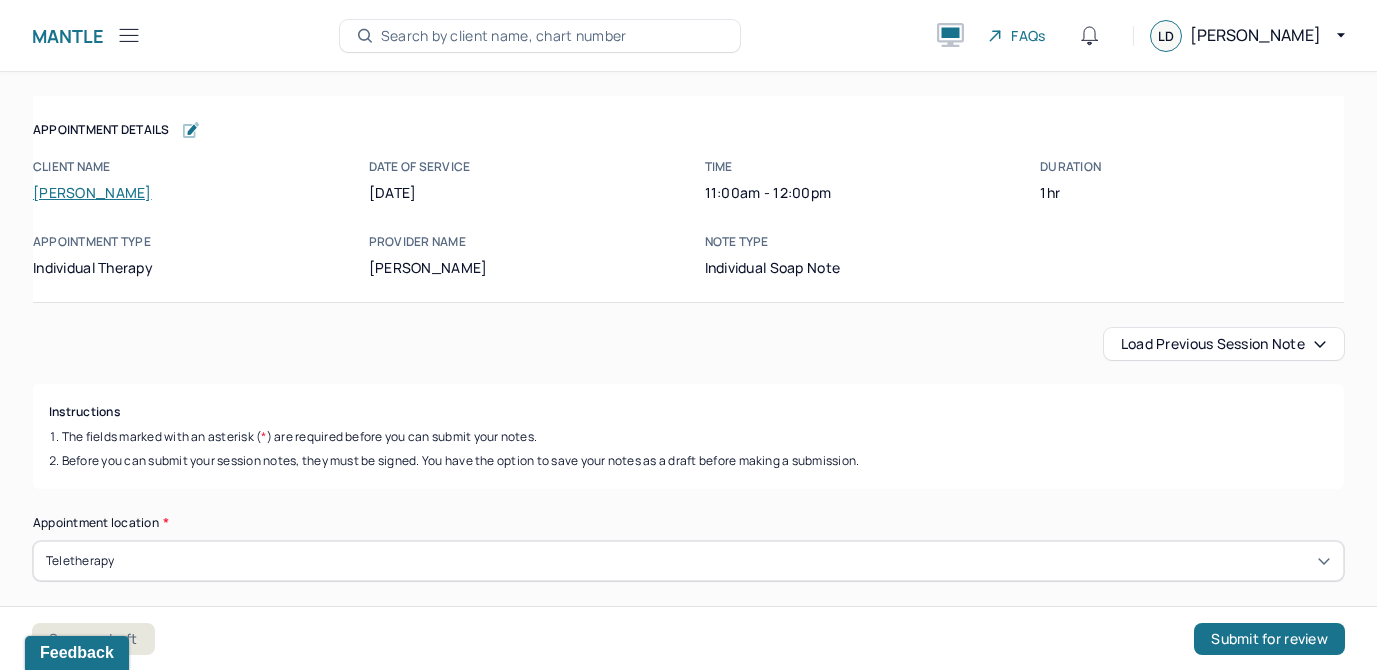 scroll, scrollTop: 67, scrollLeft: 0, axis: vertical 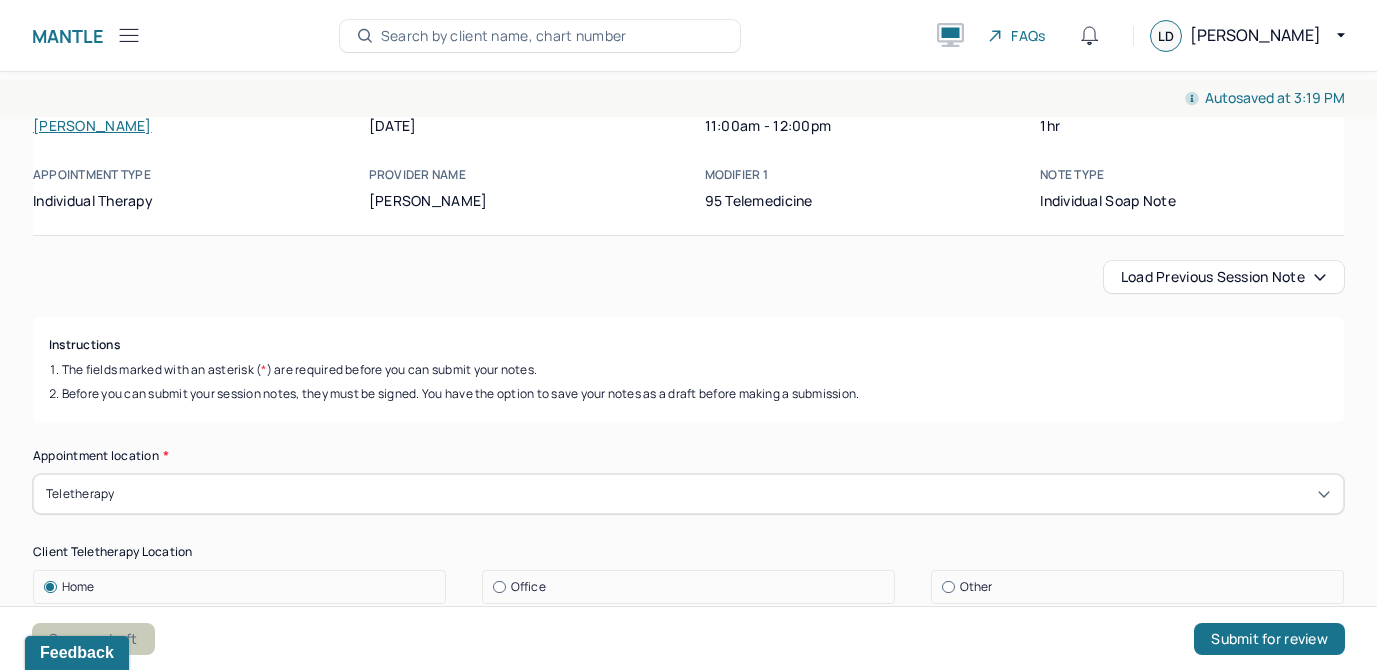 click on "Save as draft" at bounding box center (93, 639) 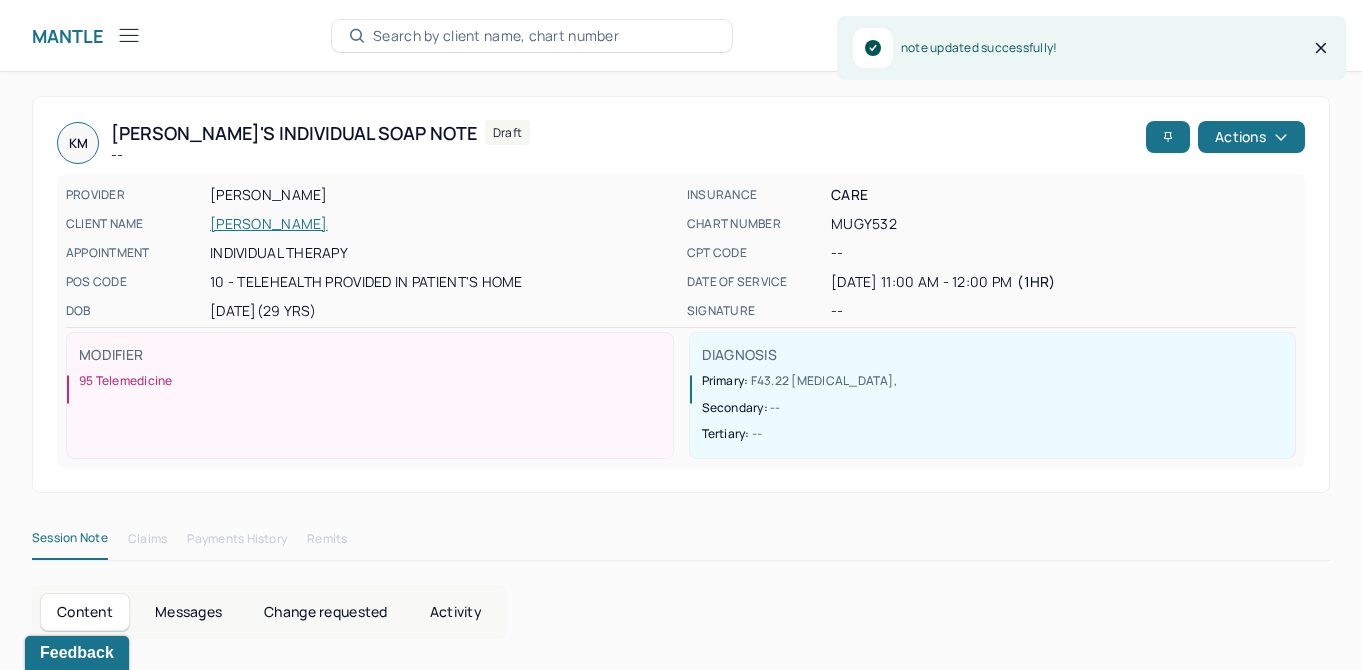 click 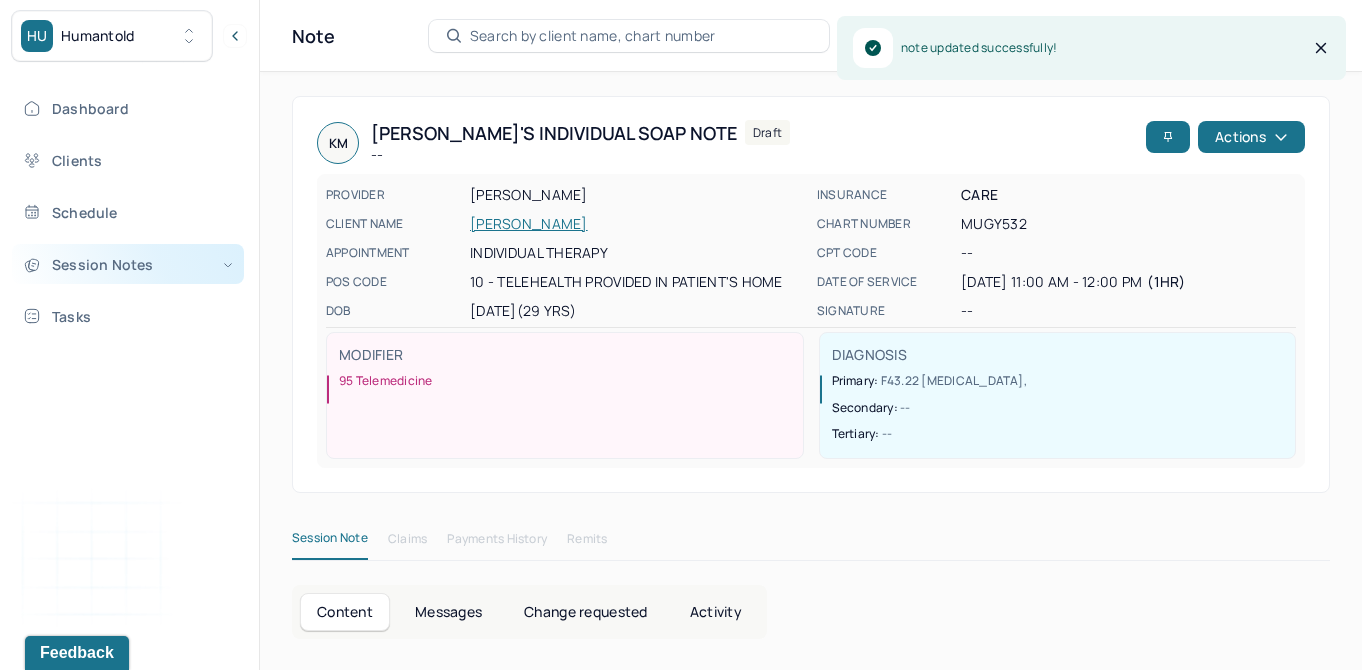 click on "Session Notes" at bounding box center [128, 264] 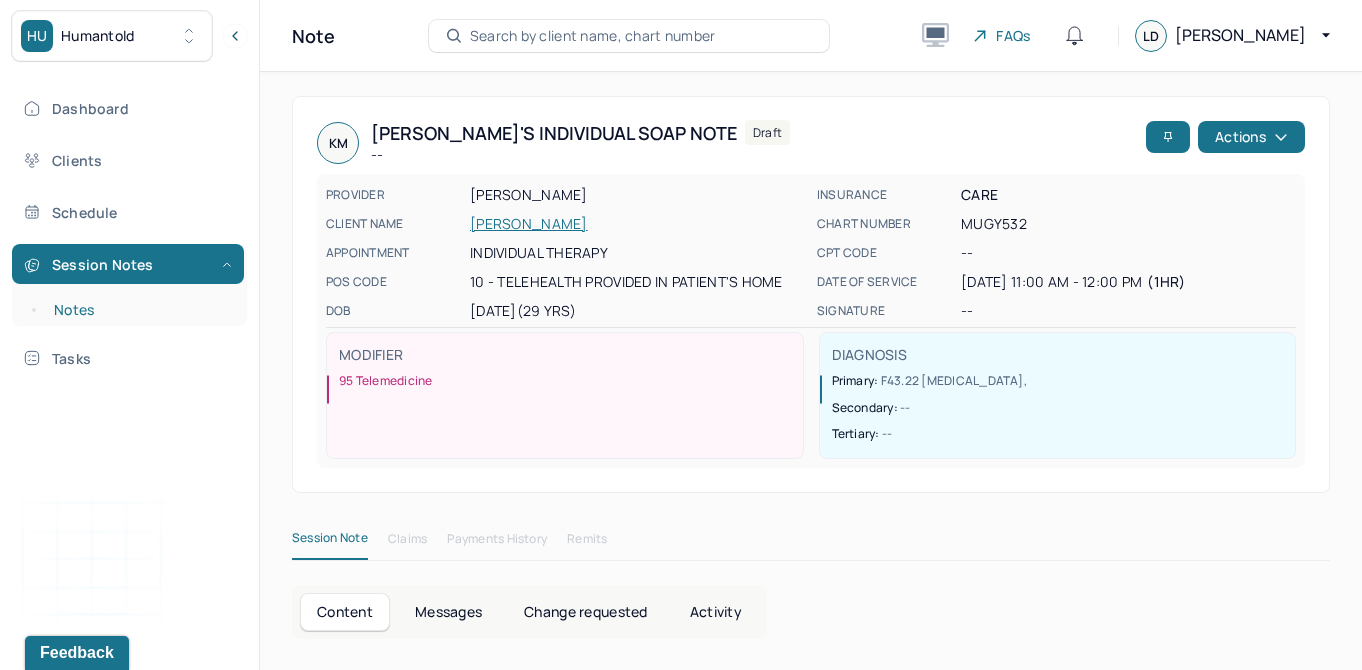 click on "Notes" at bounding box center (139, 310) 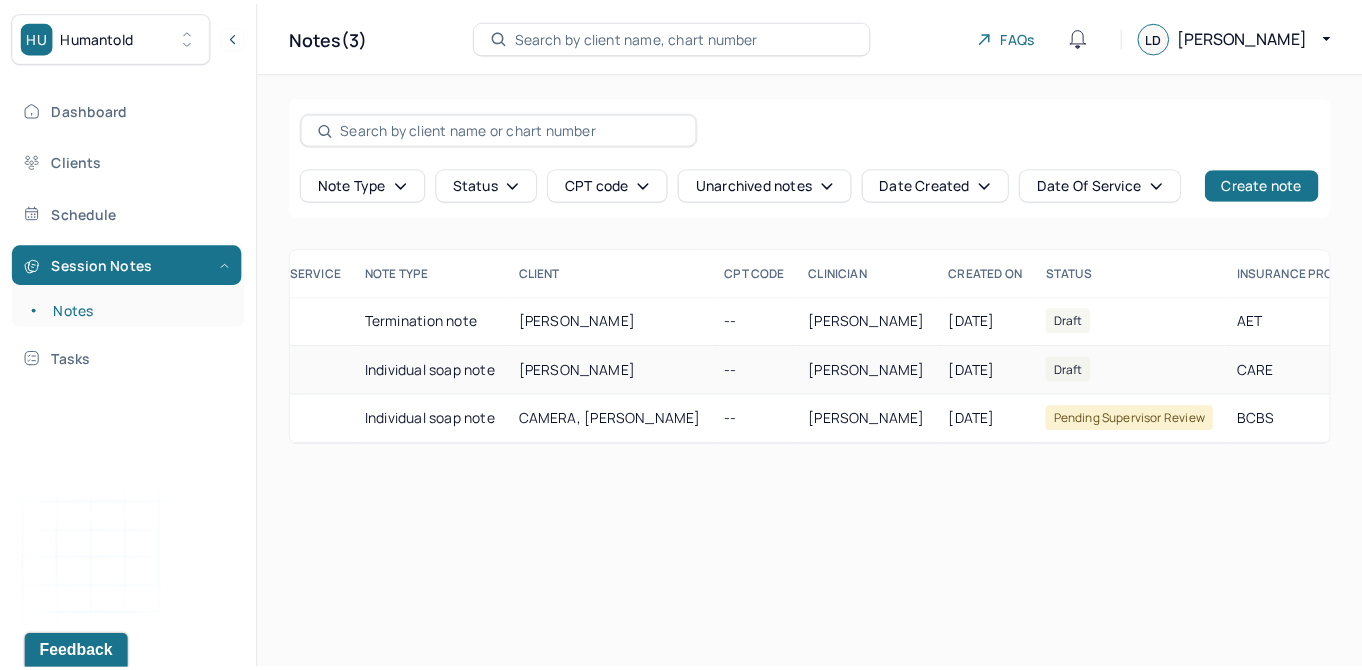 scroll, scrollTop: 0, scrollLeft: 133, axis: horizontal 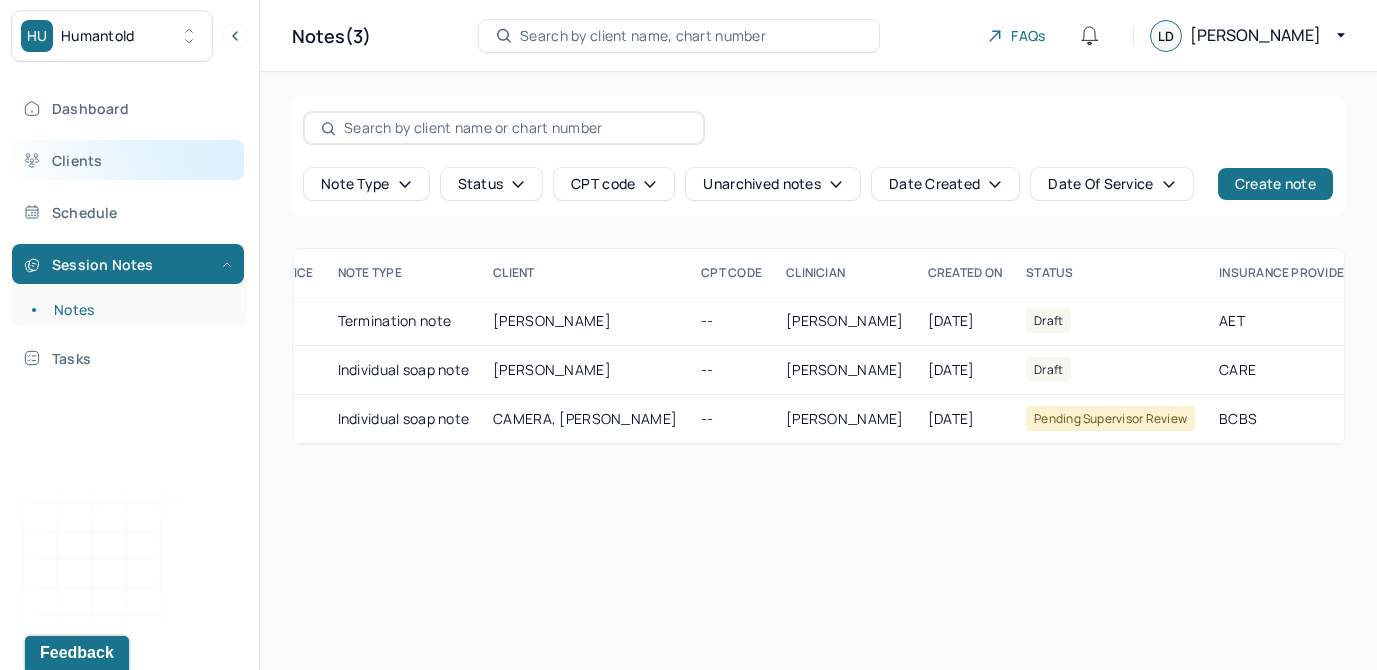 click on "Clients" at bounding box center (128, 160) 